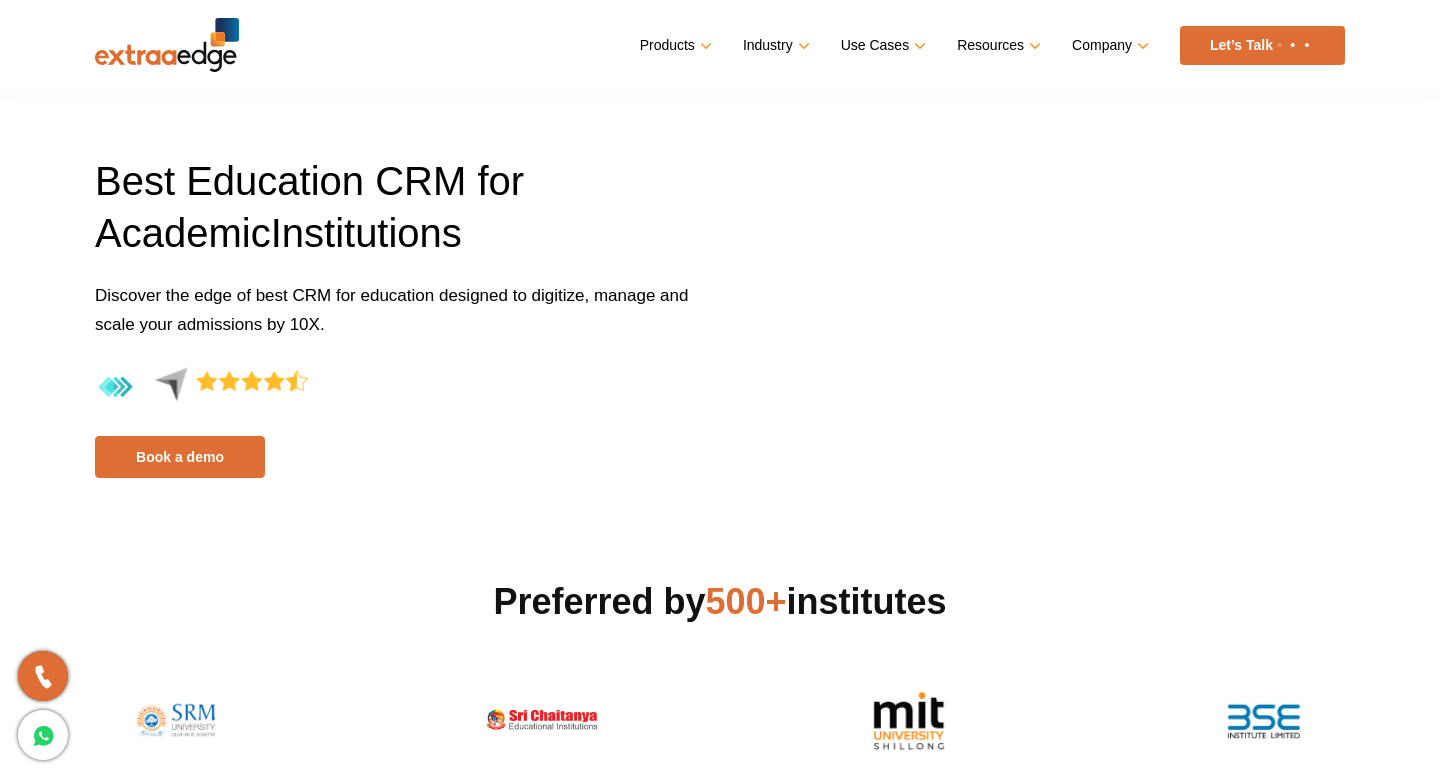 scroll, scrollTop: 0, scrollLeft: 0, axis: both 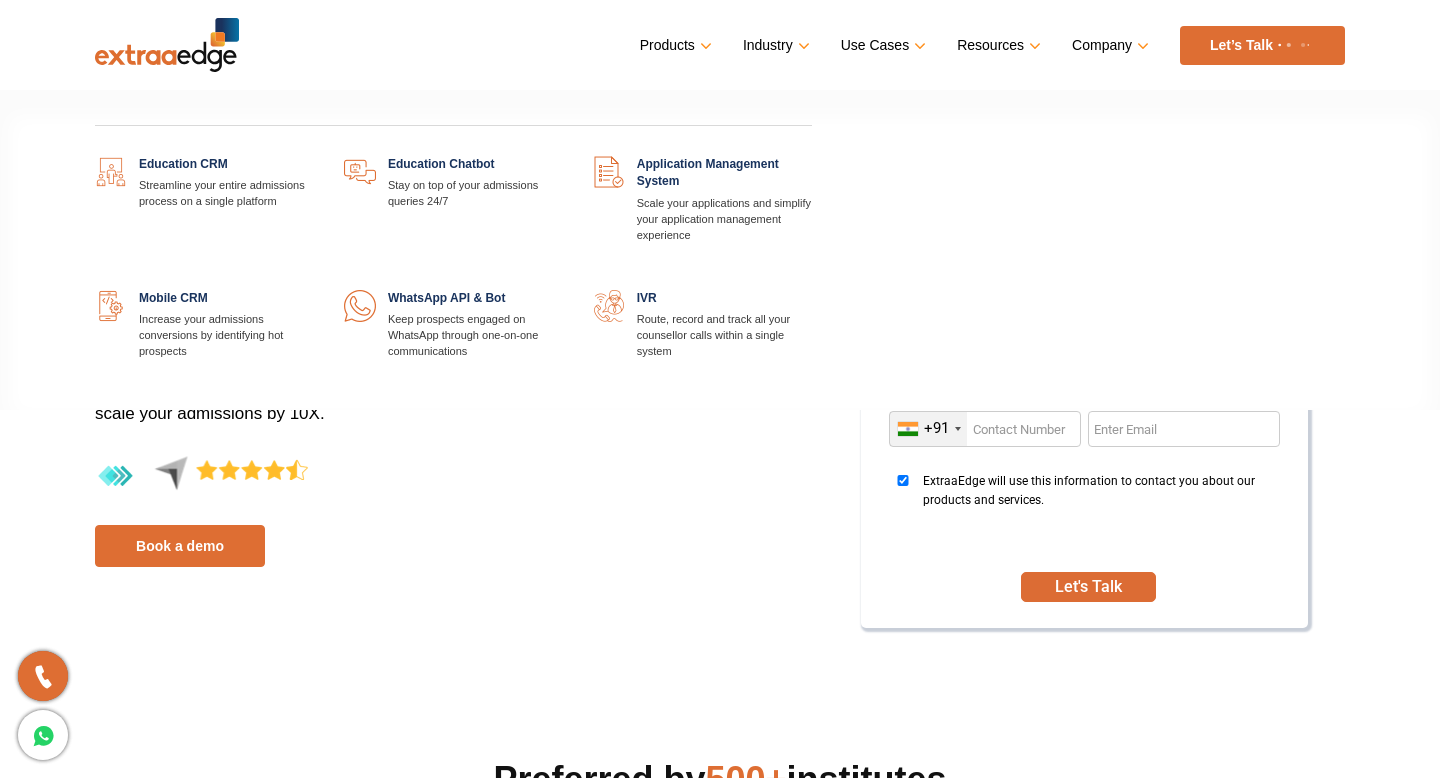 click on "Products" at bounding box center [674, 45] 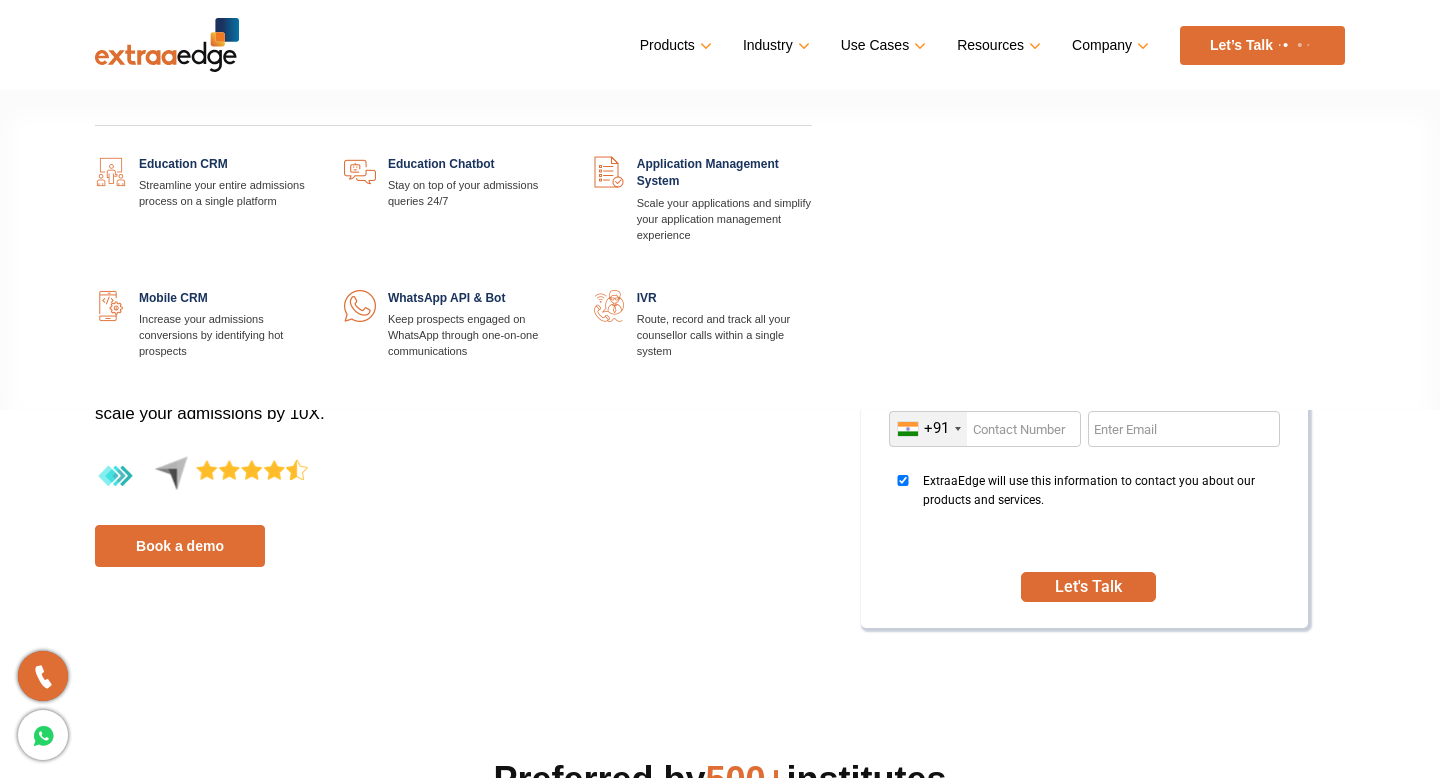 click at bounding box center (314, 156) 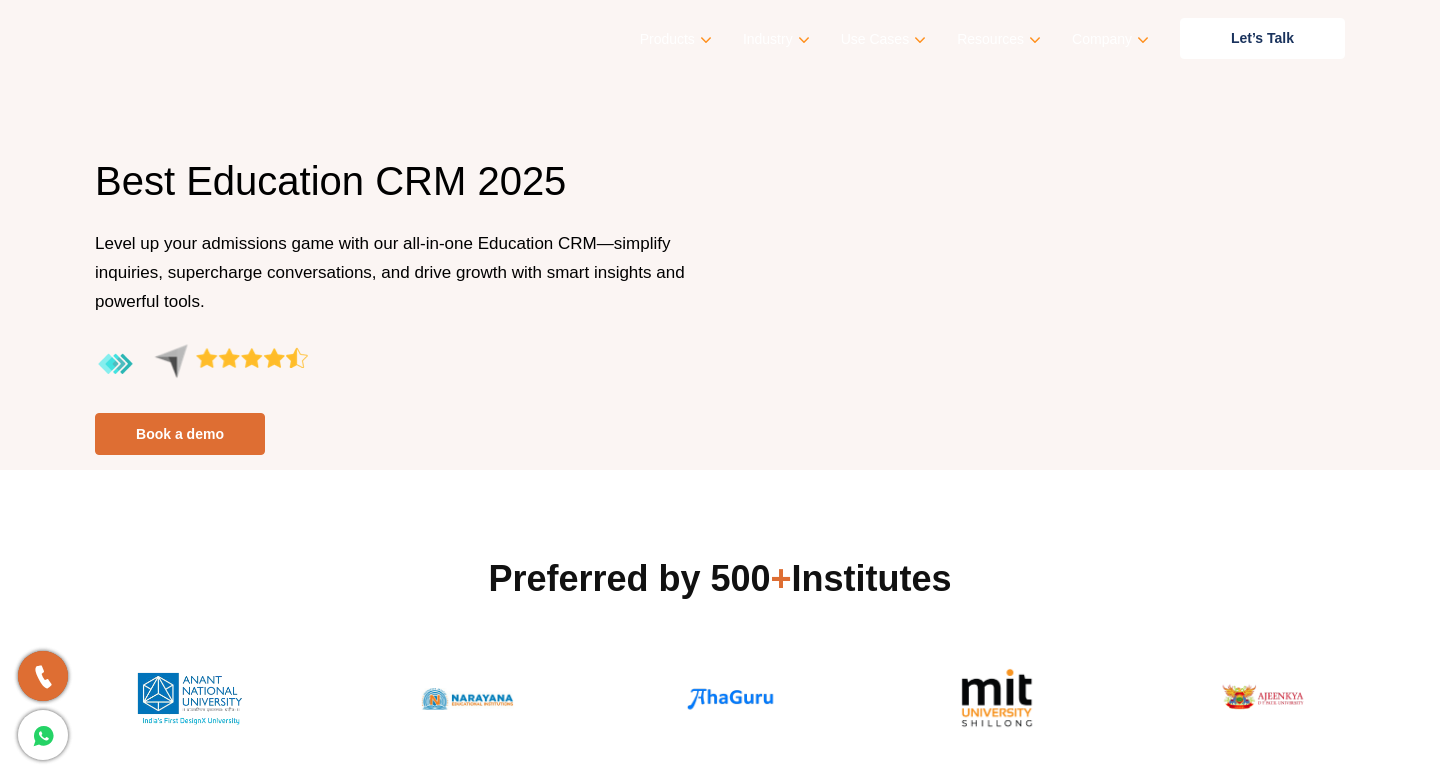 scroll, scrollTop: 0, scrollLeft: 0, axis: both 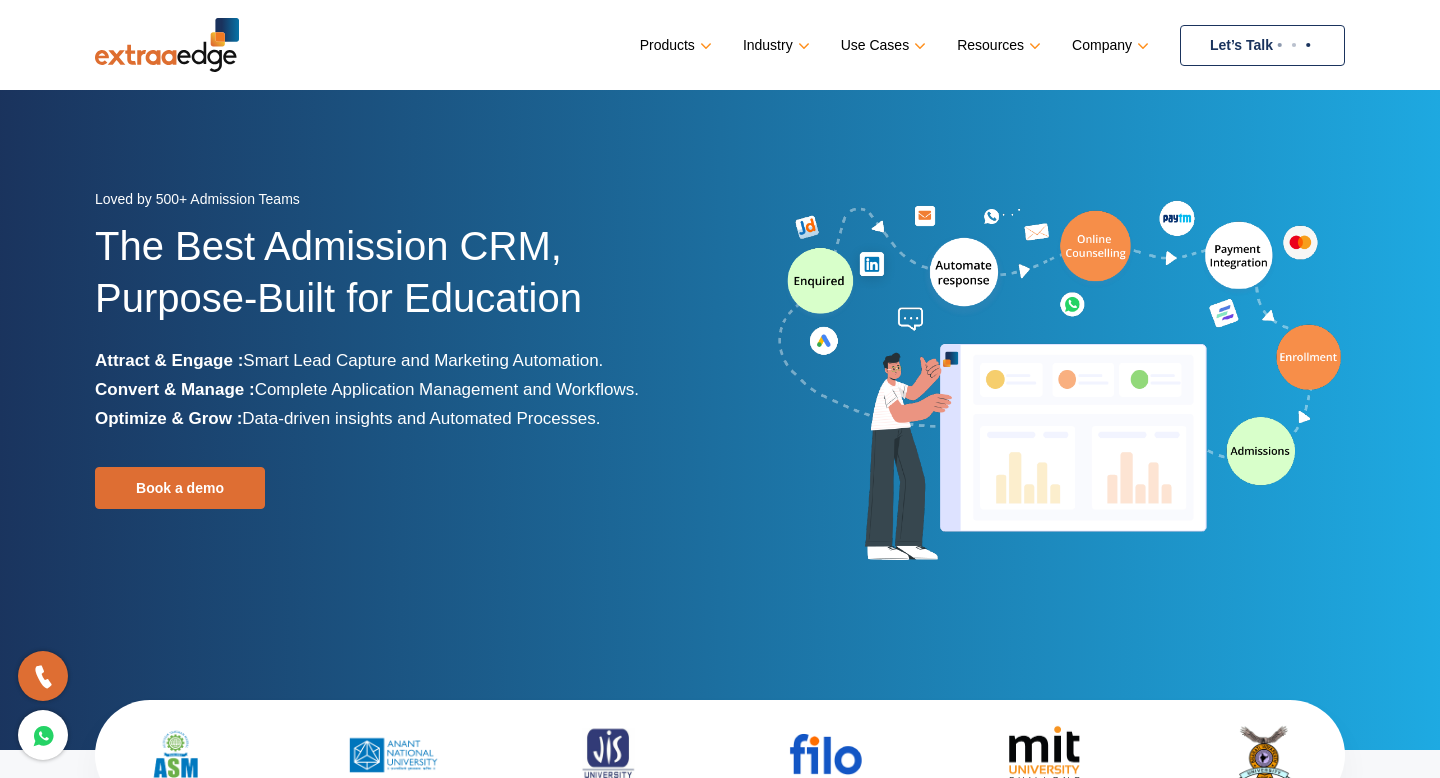 click on "Let’s Talk" at bounding box center (1262, 45) 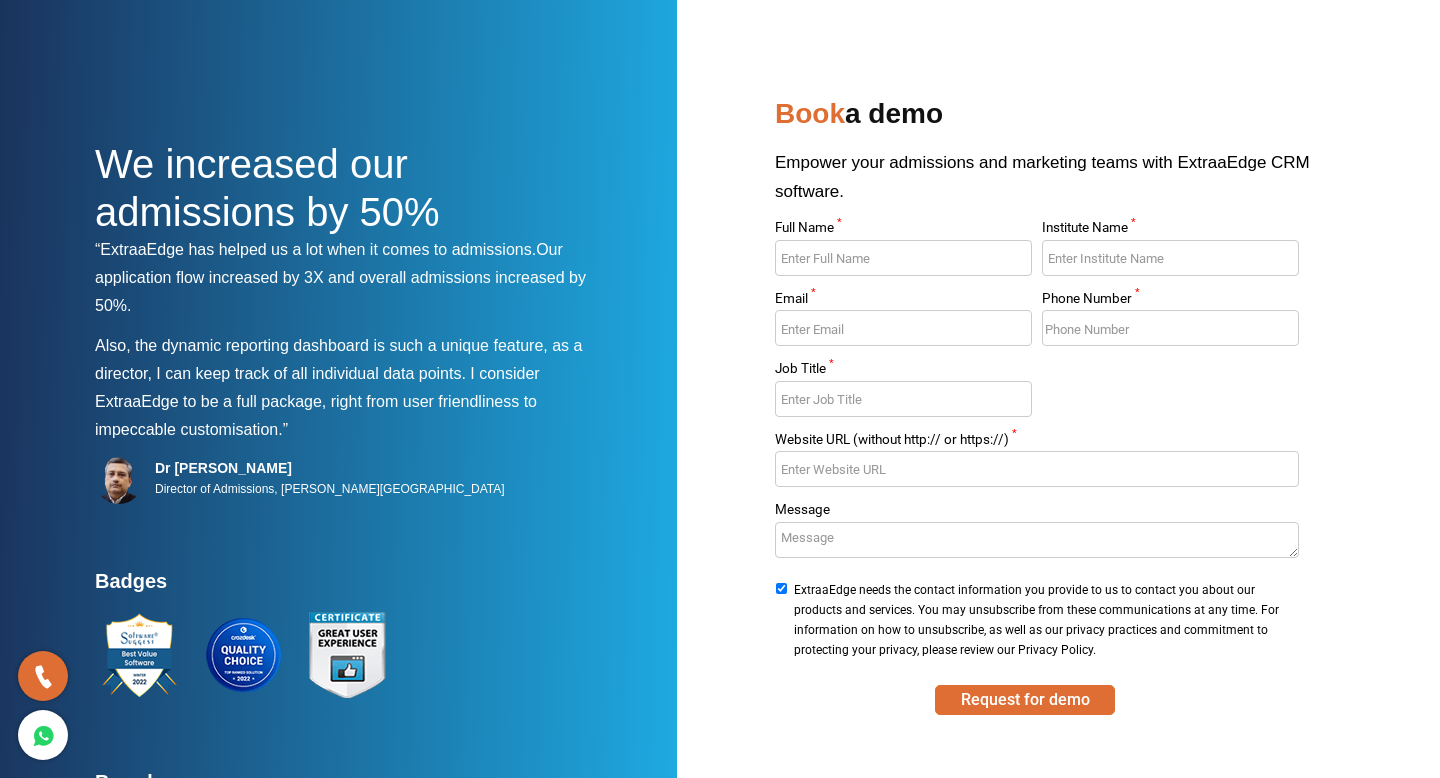 scroll, scrollTop: 0, scrollLeft: 0, axis: both 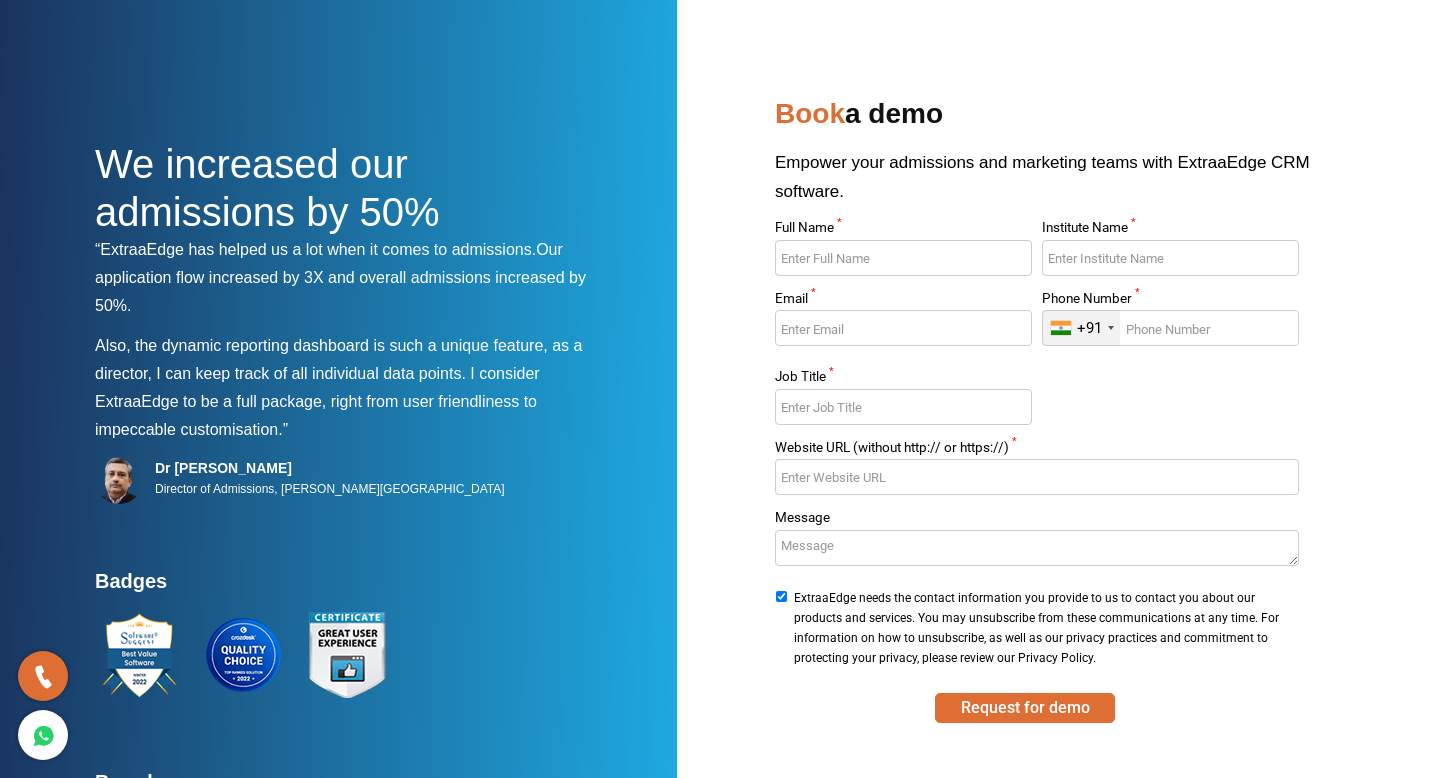 click on "Full Name   *" at bounding box center [903, 258] 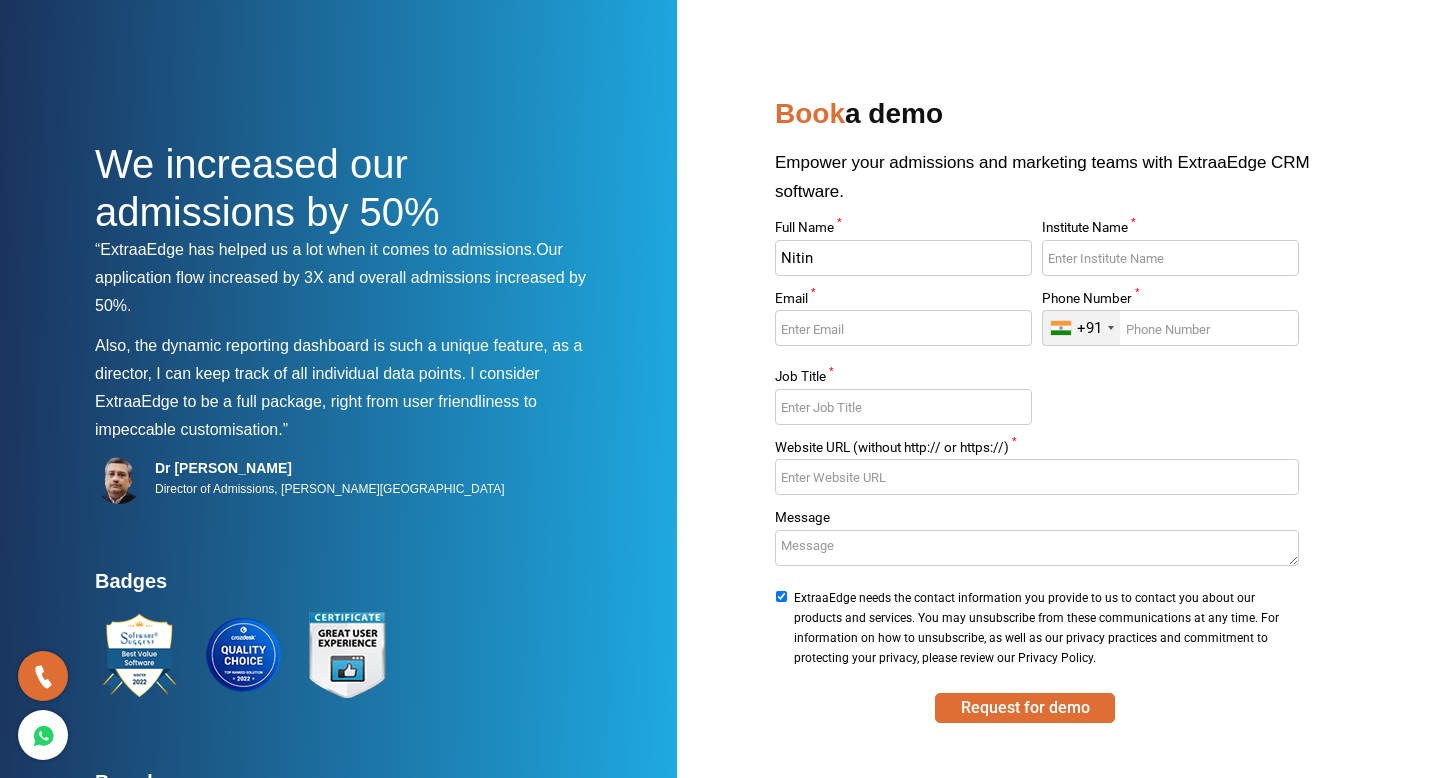 type on "Nitin" 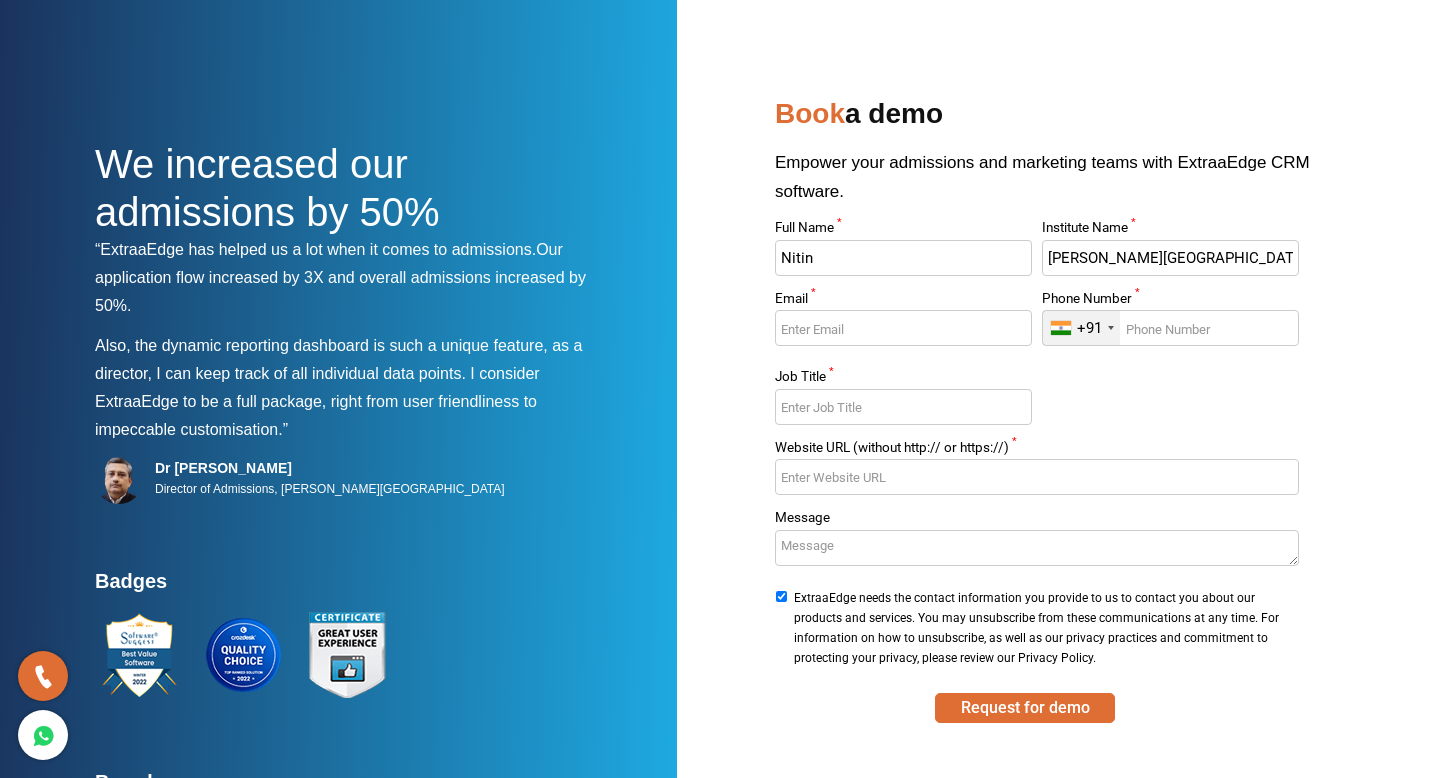 type on "Dharav High School" 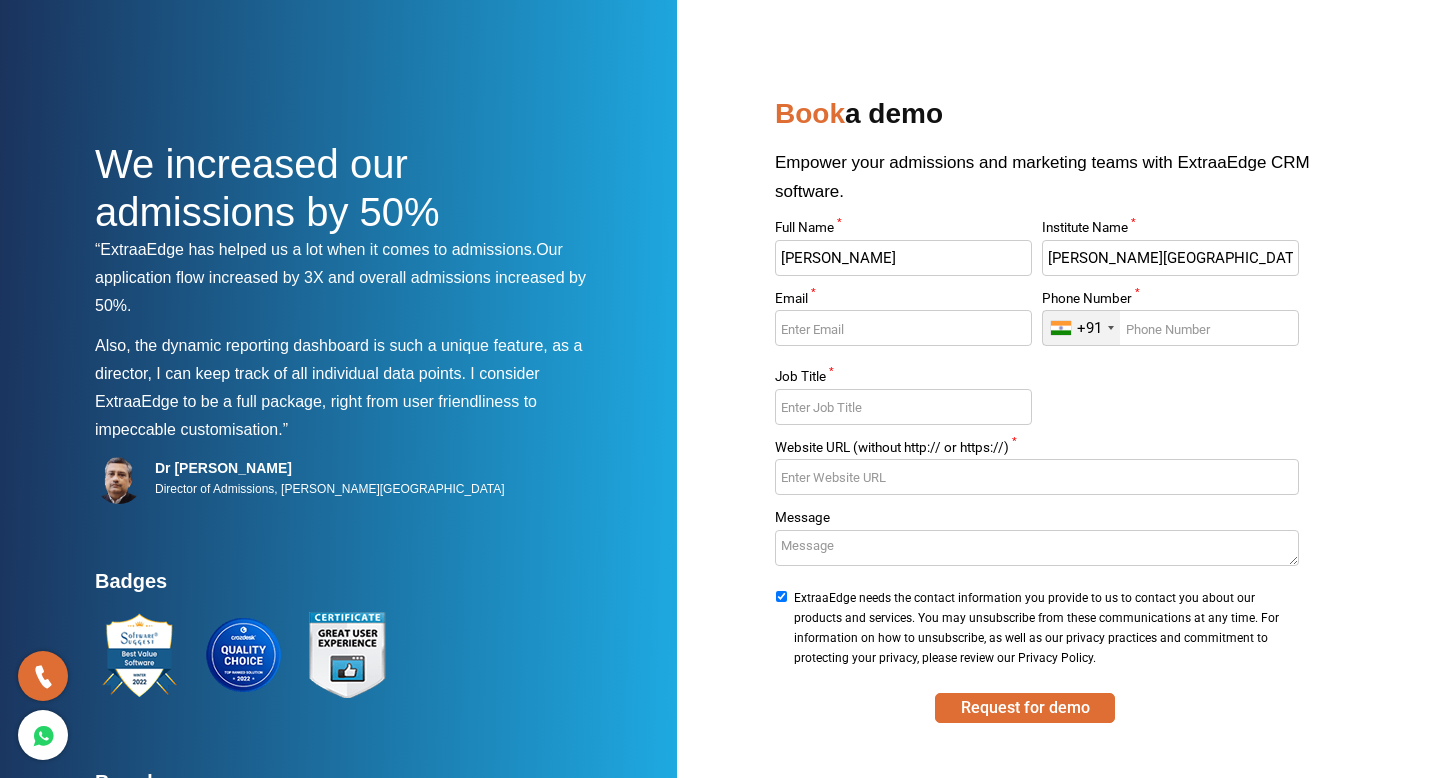 type on "Nitin Kapoor" 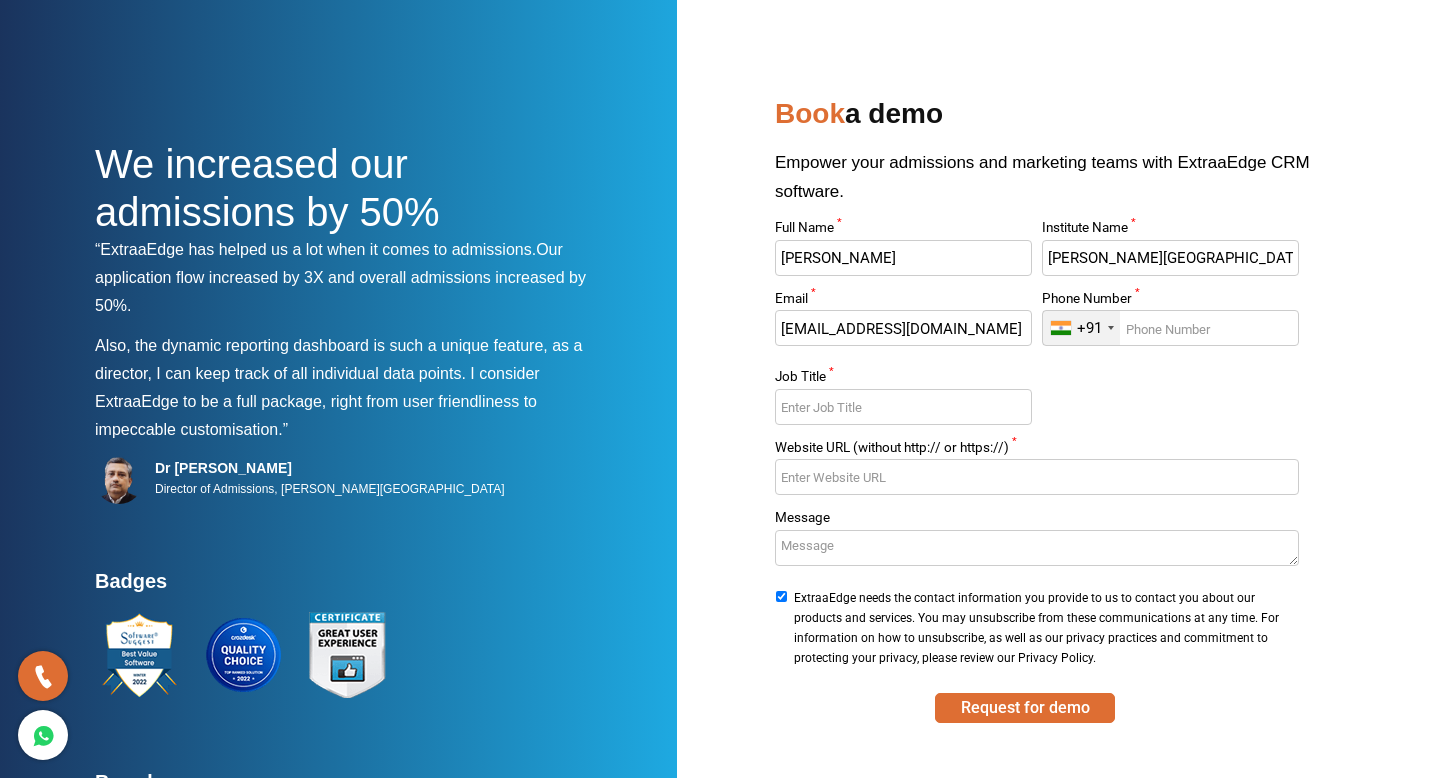 type on "cto@dpsgurgaon.org" 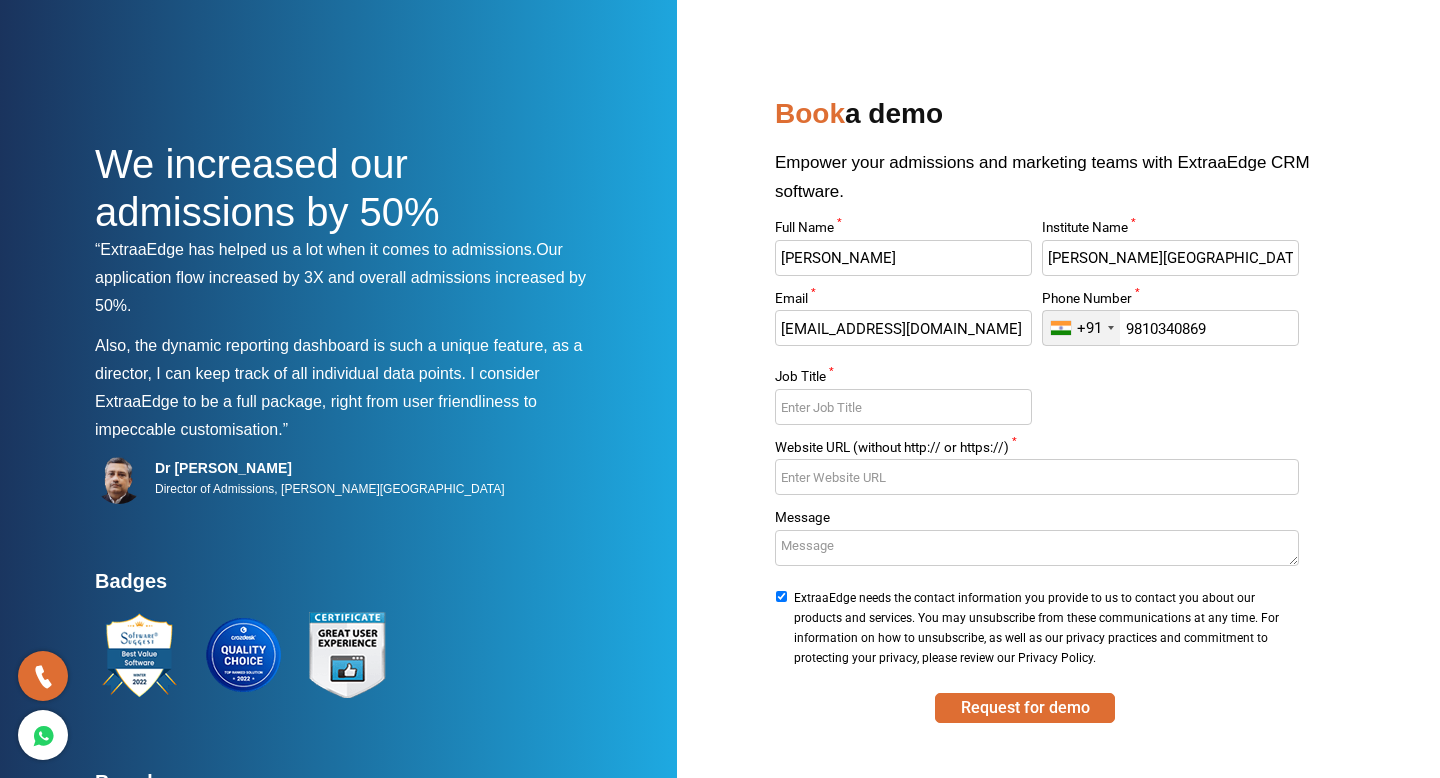 type on "9810340869" 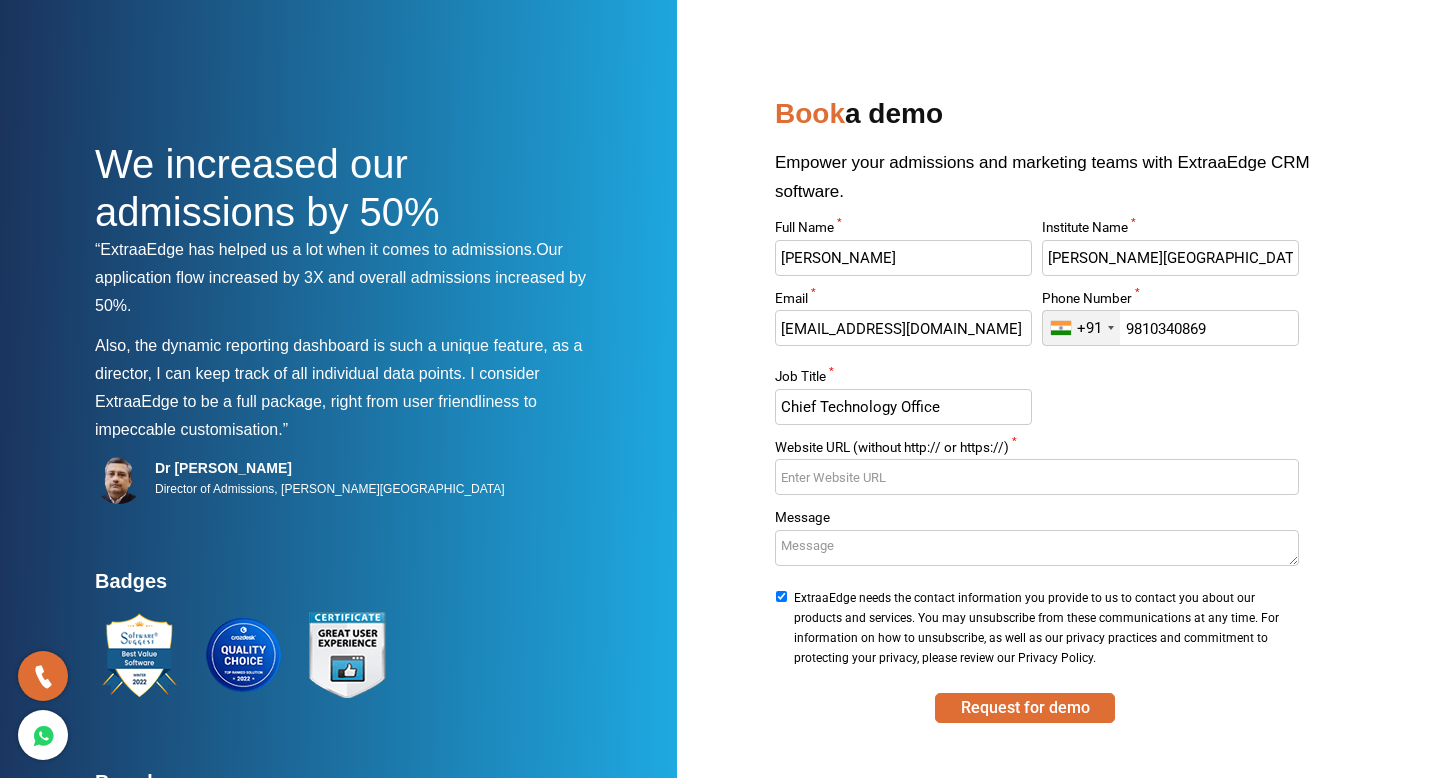 type on "Chief Technology Office" 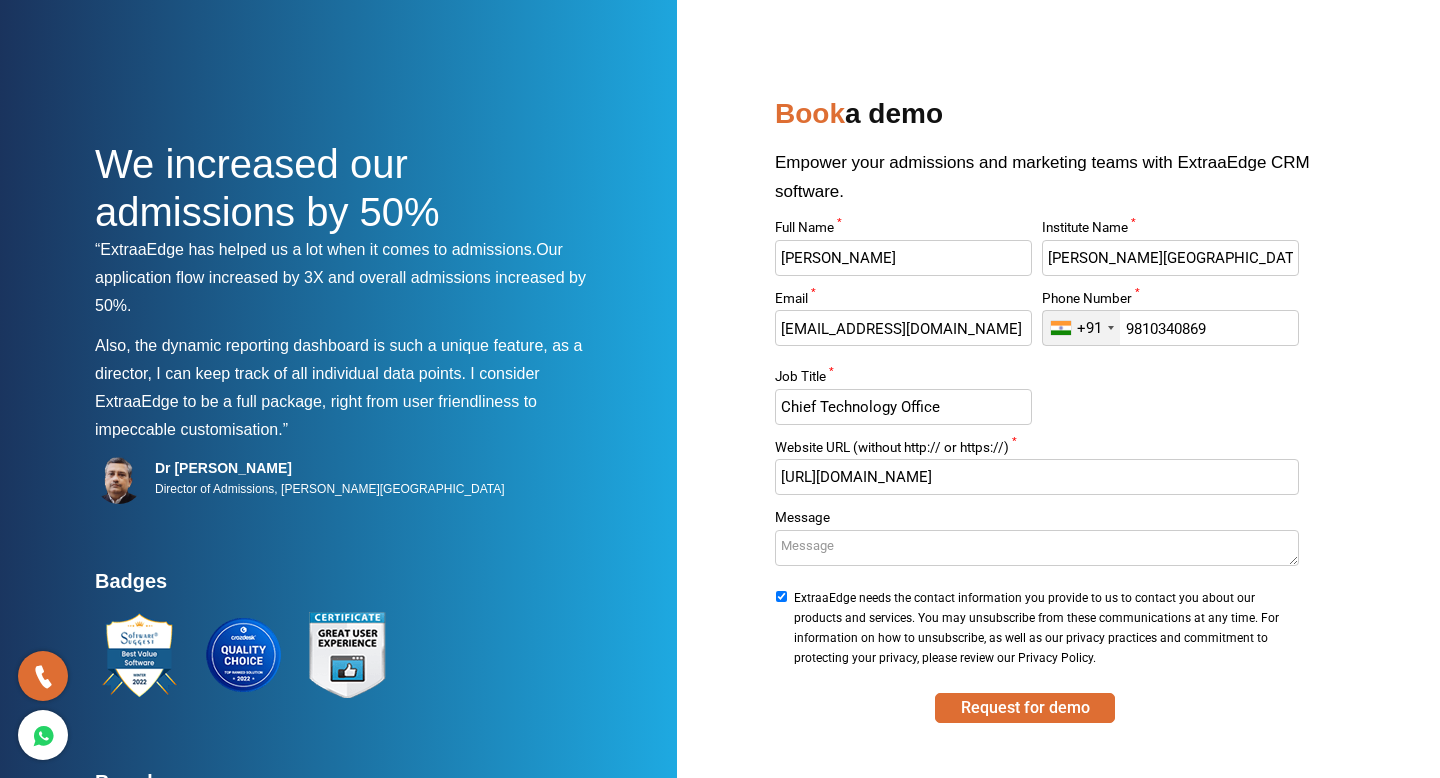 type on "https://www.dharavhighschool.org/gurugram/" 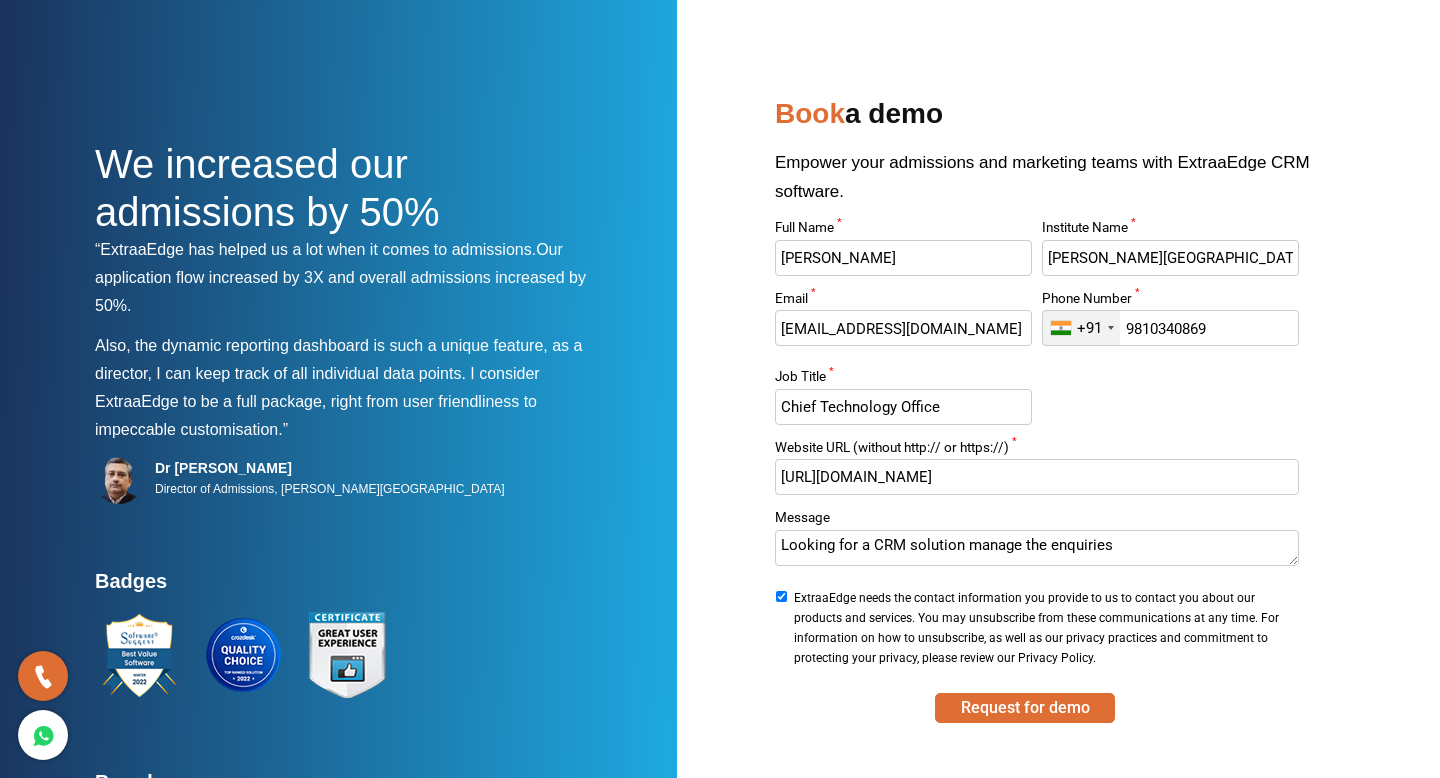 click on "Looking for a CRM solution manage the enquiries" at bounding box center [1036, 548] 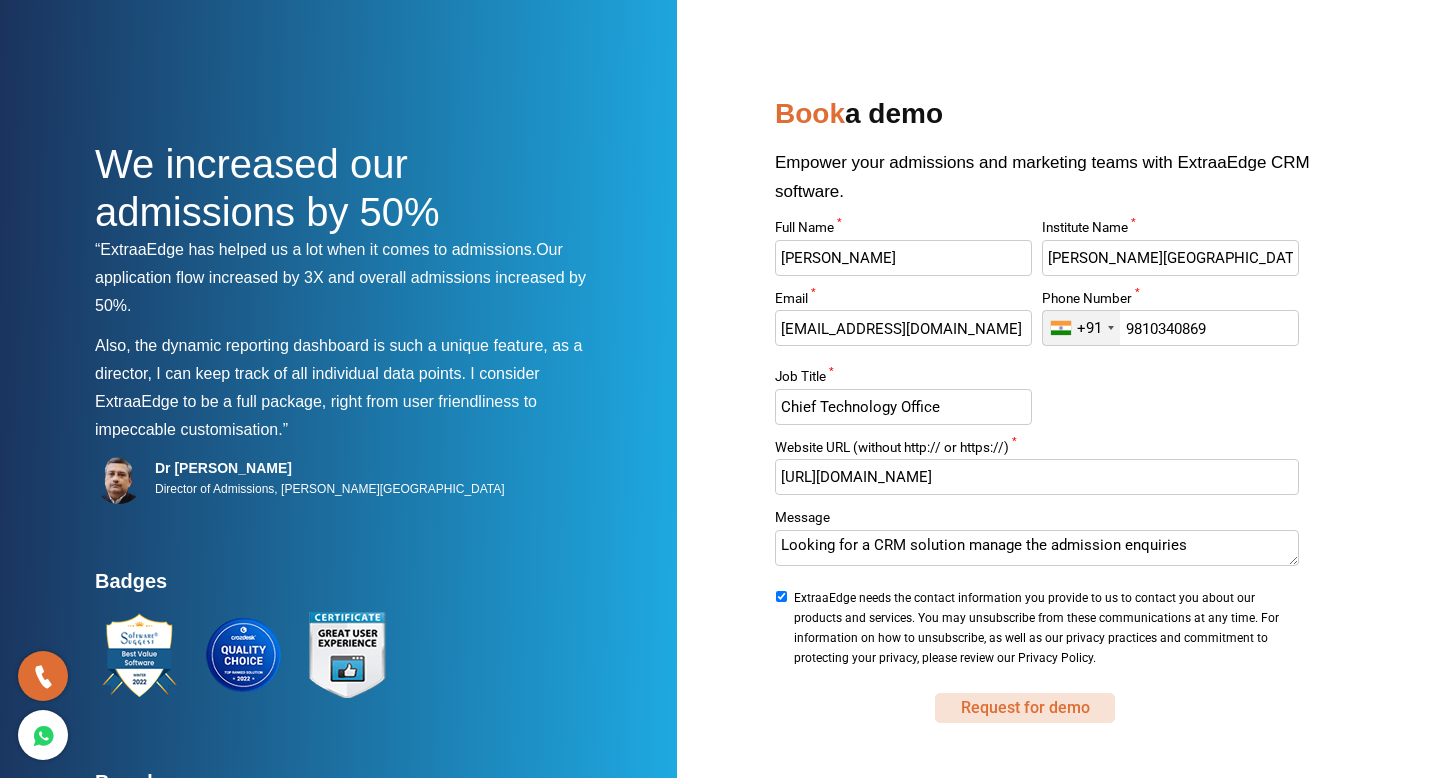 type on "Looking for a CRM solution manage the admission enquiries" 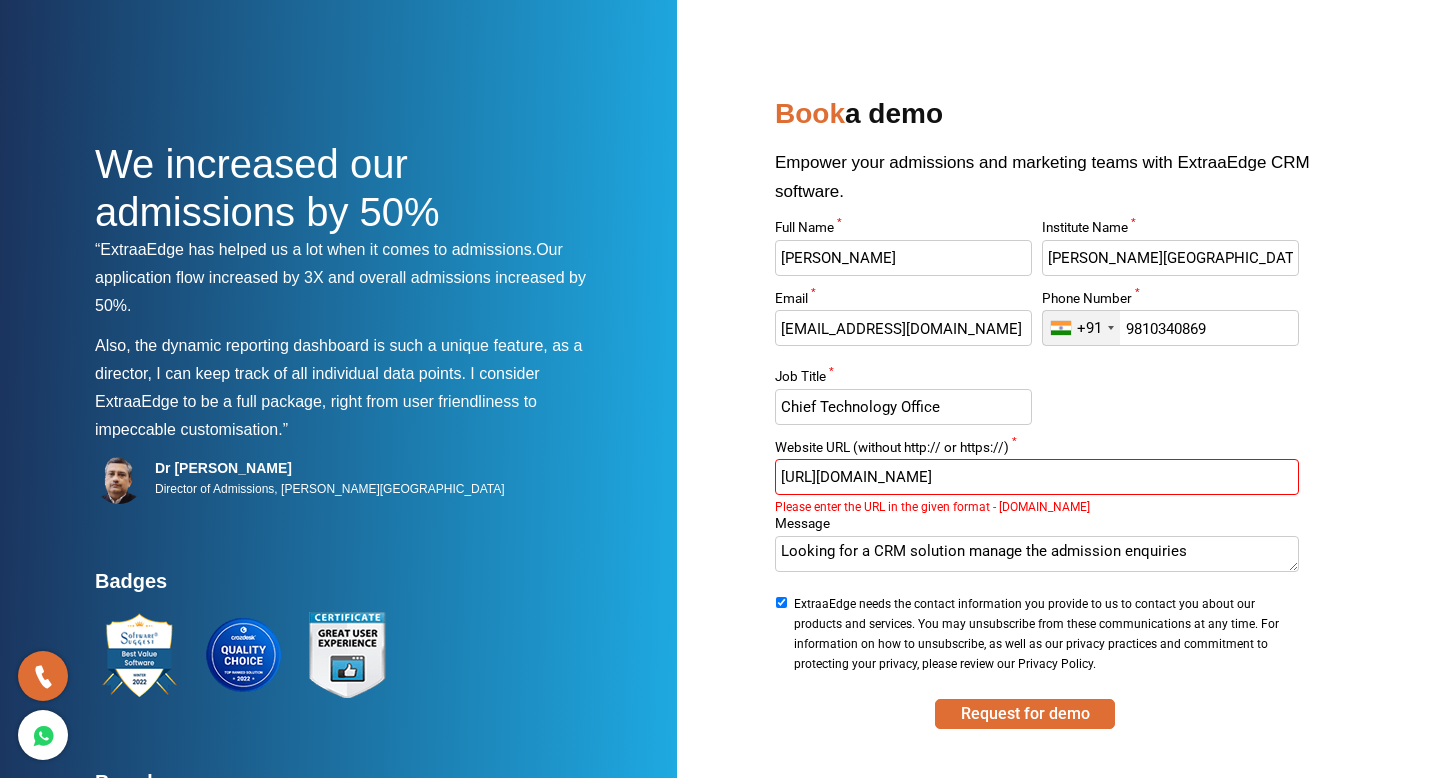 drag, startPoint x: 832, startPoint y: 478, endPoint x: 754, endPoint y: 486, distance: 78.40918 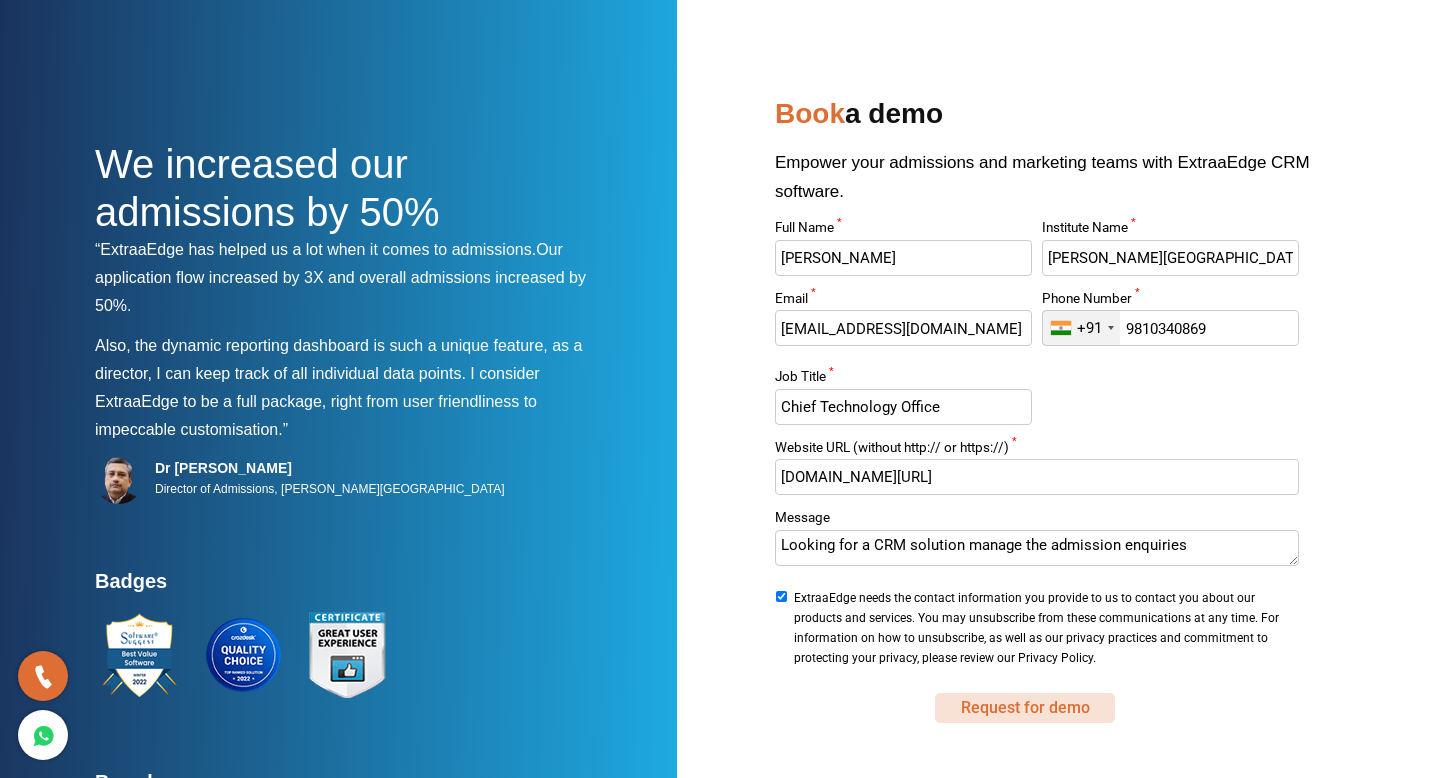 click on "Request for demo" at bounding box center (1025, 708) 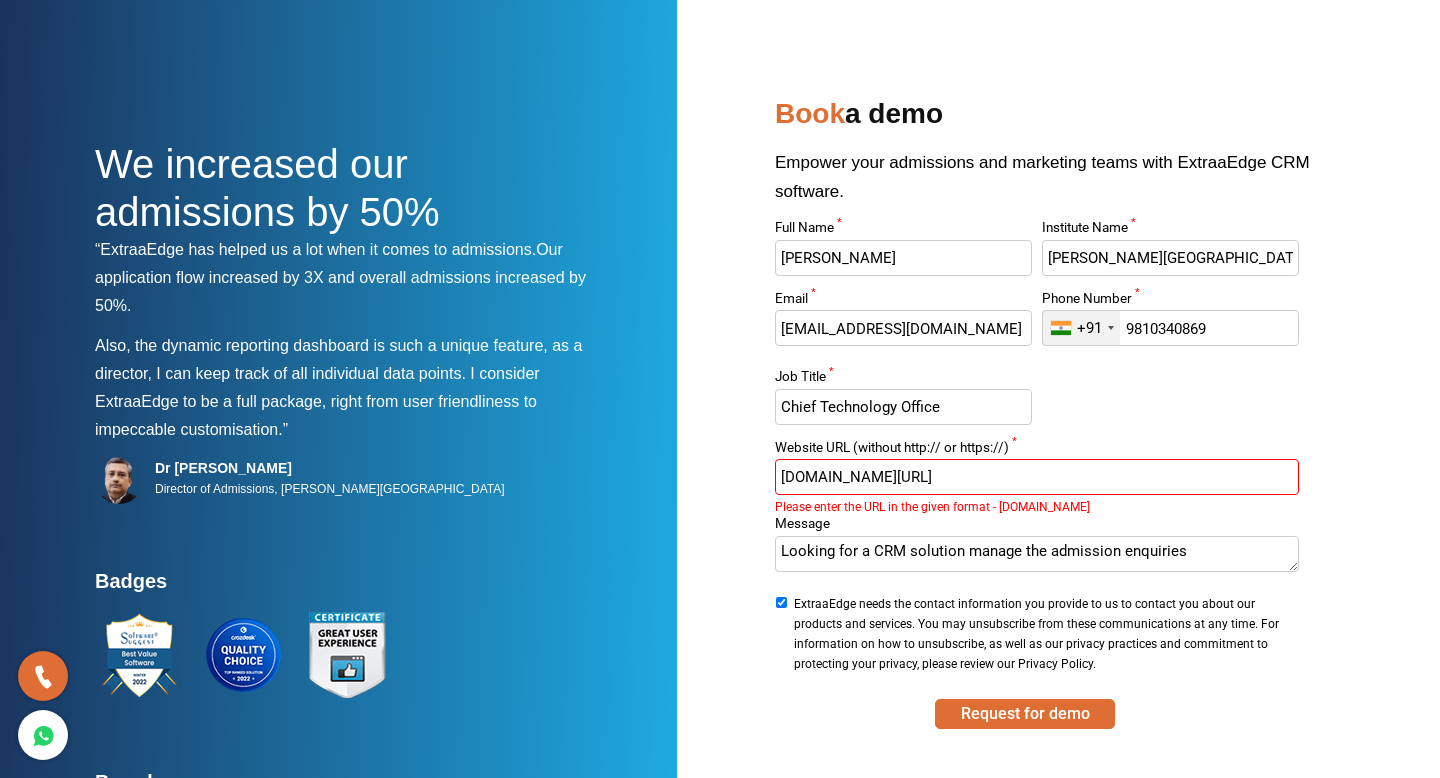 drag, startPoint x: 966, startPoint y: 473, endPoint x: 1073, endPoint y: 476, distance: 107.042046 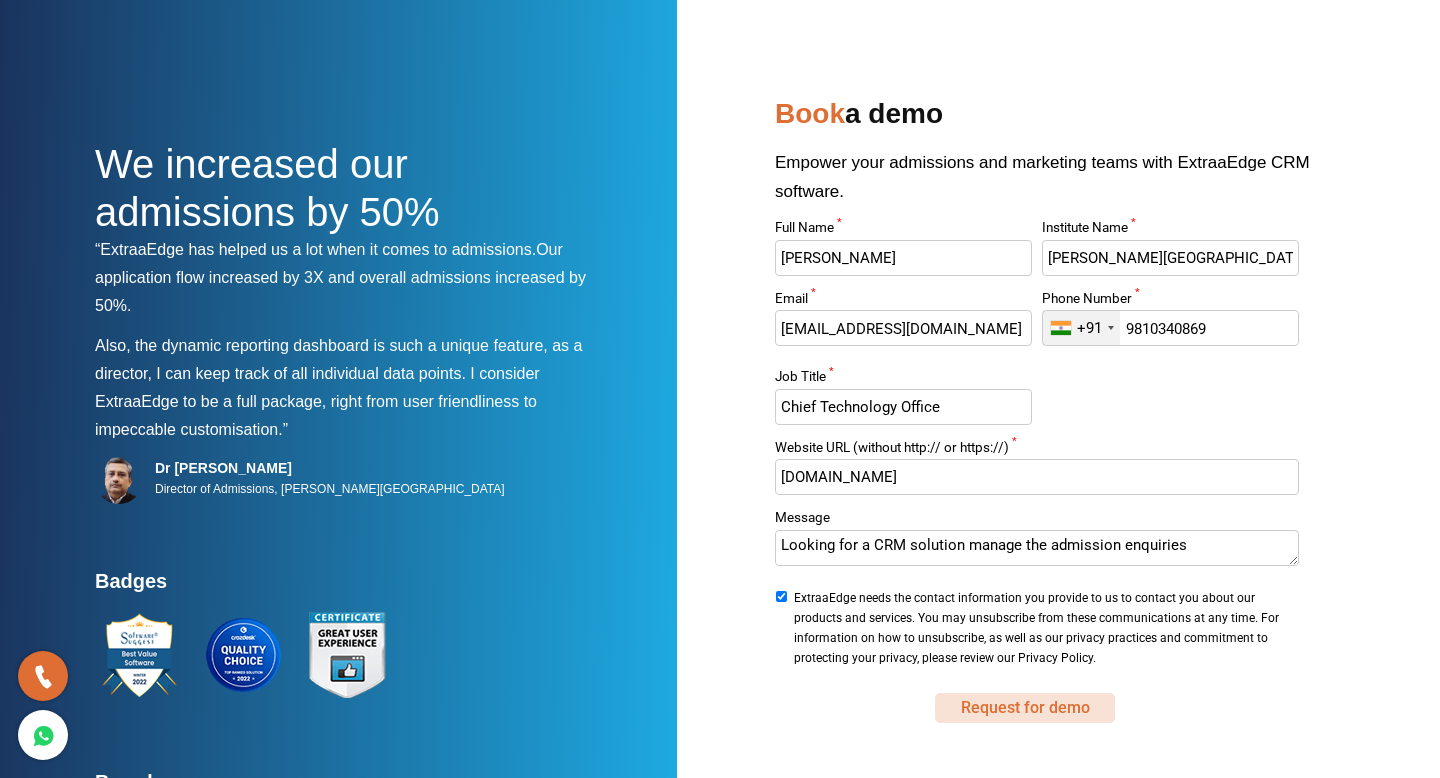 type on "www.dharavhighschool.org" 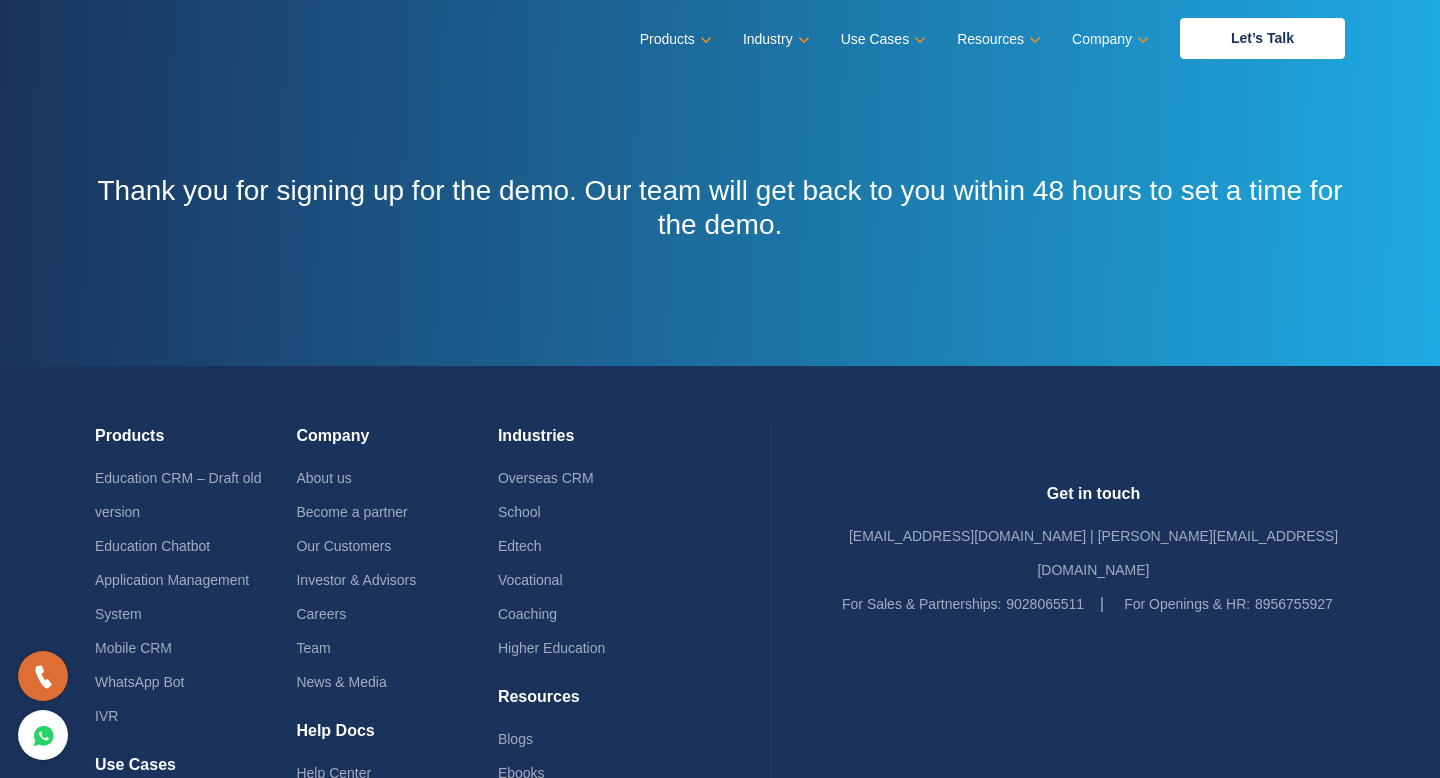 scroll, scrollTop: 0, scrollLeft: 0, axis: both 